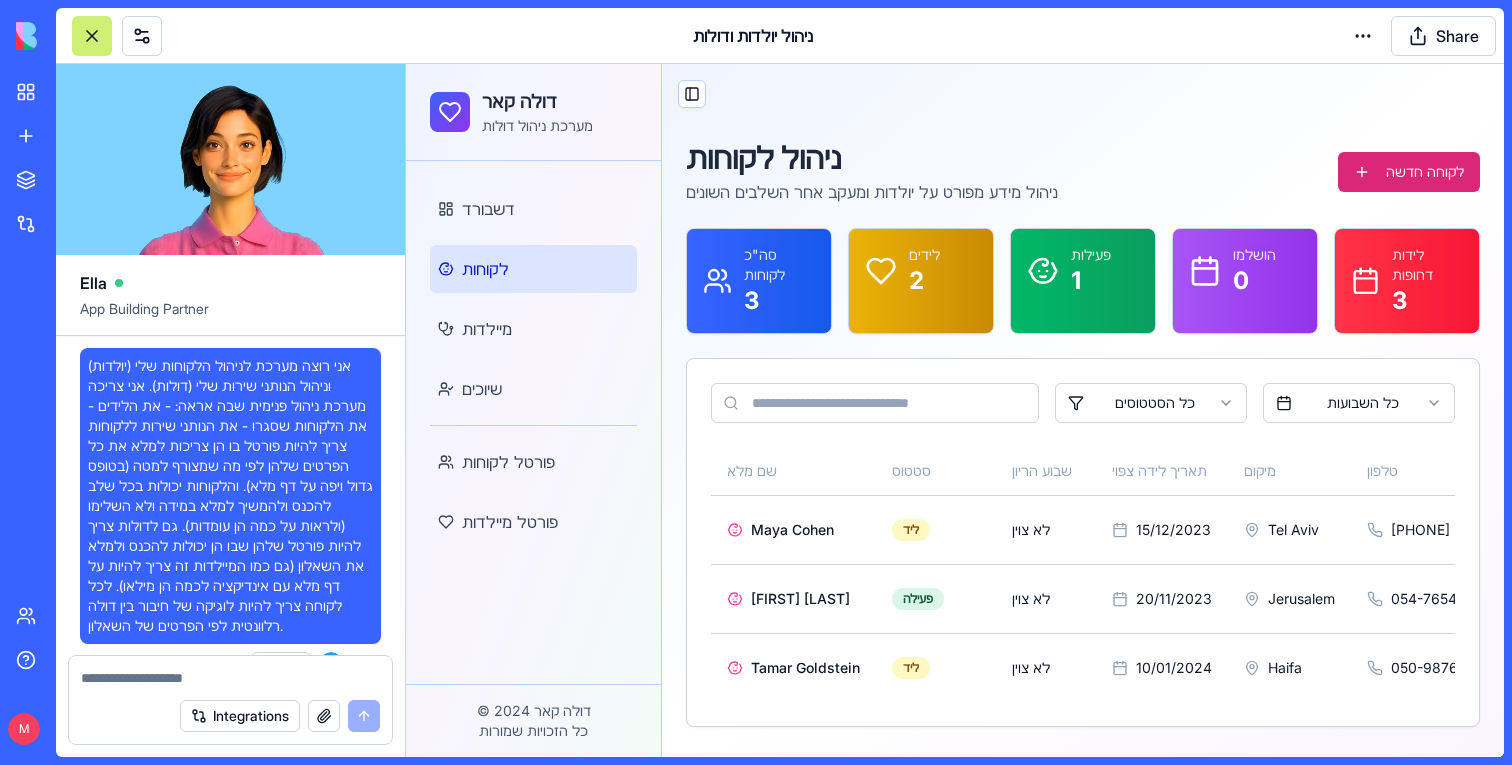 scroll, scrollTop: 0, scrollLeft: 0, axis: both 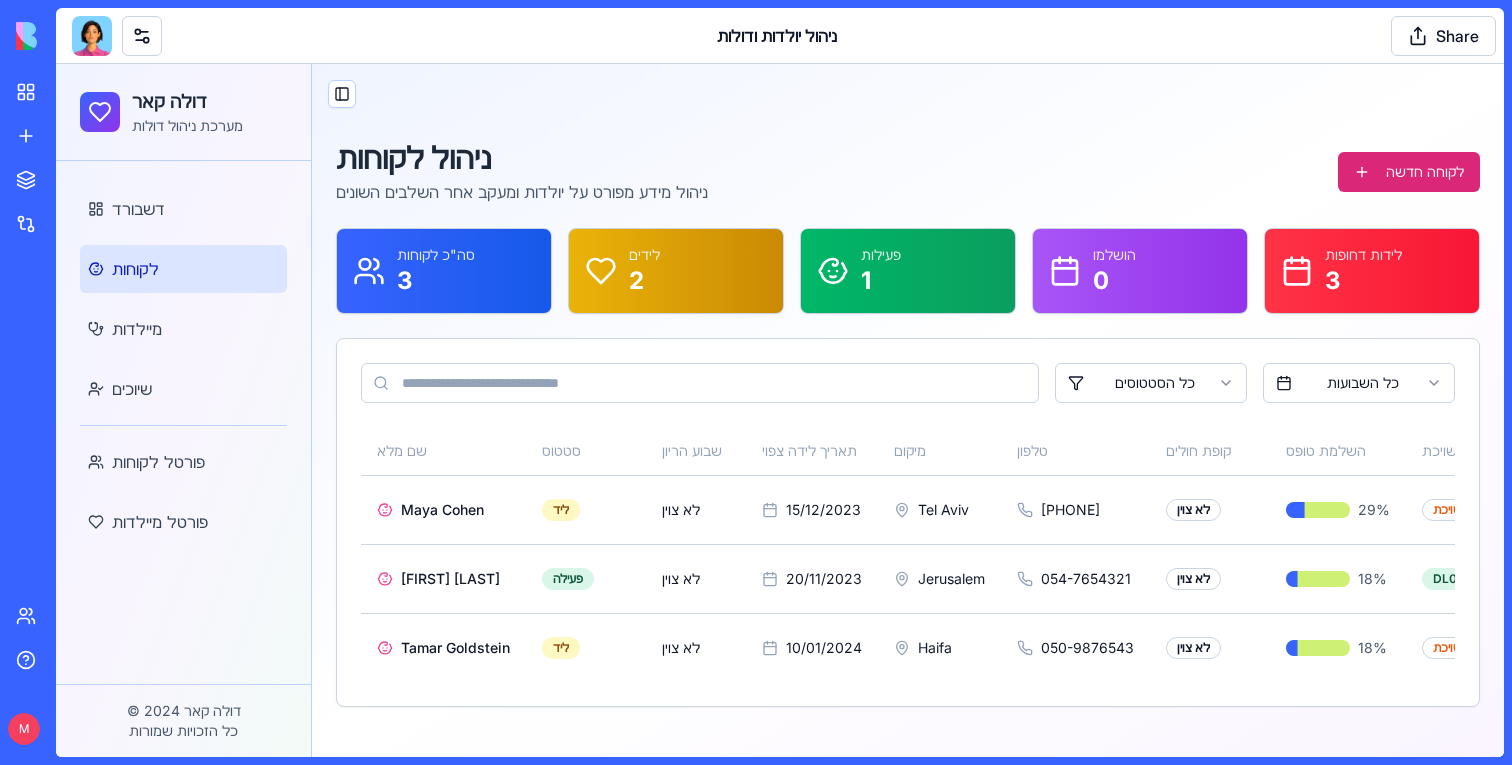click at bounding box center [92, 36] 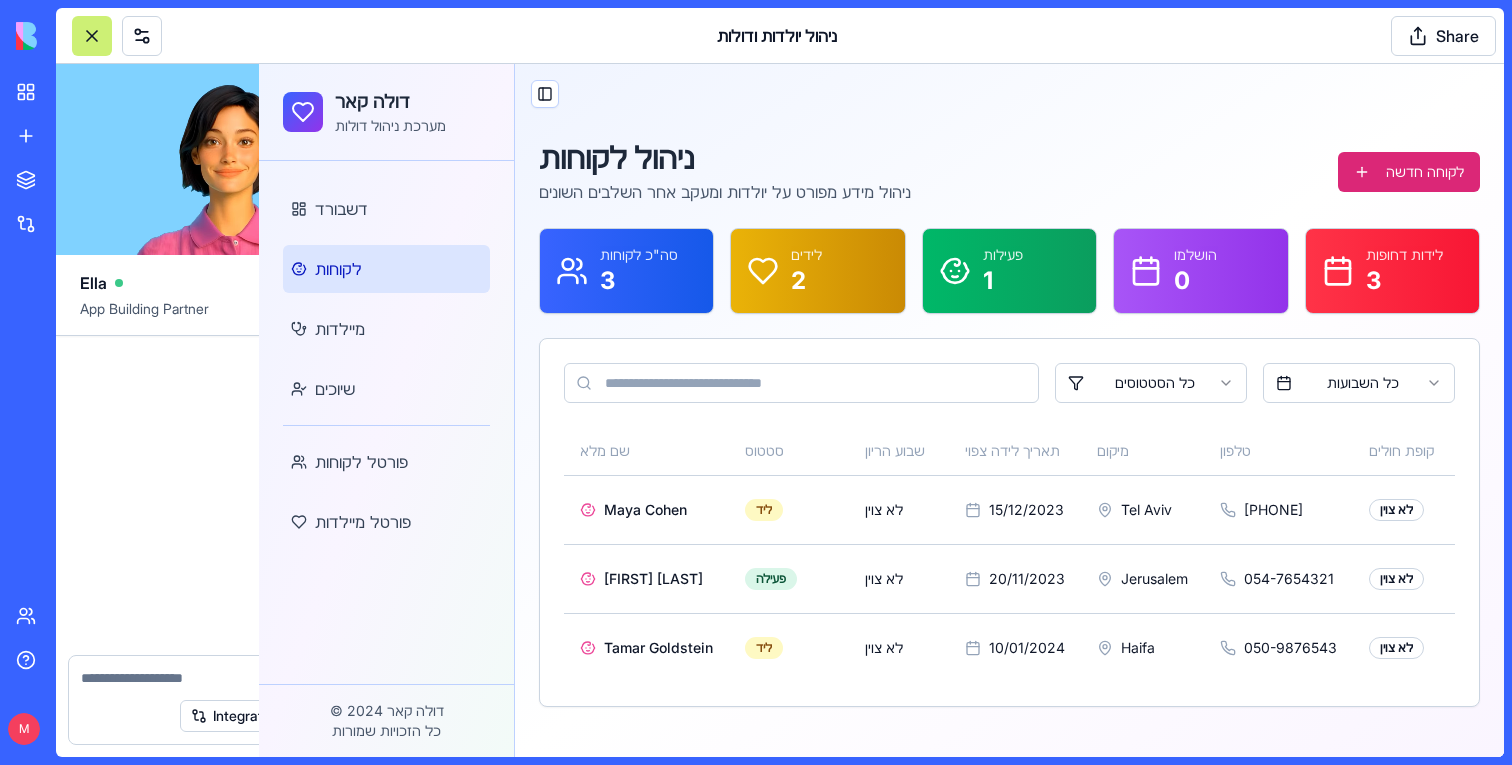 scroll, scrollTop: 76221, scrollLeft: 0, axis: vertical 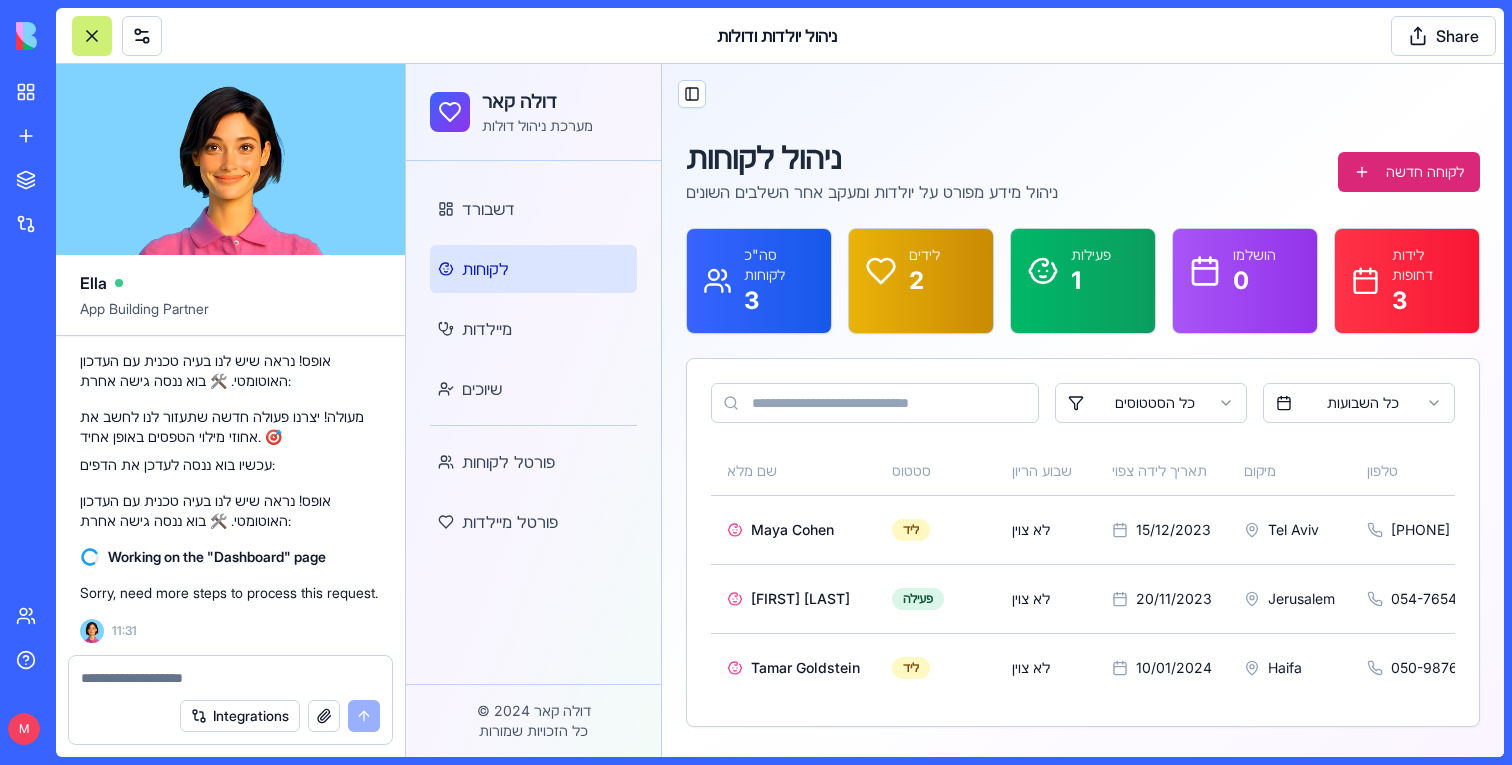 type 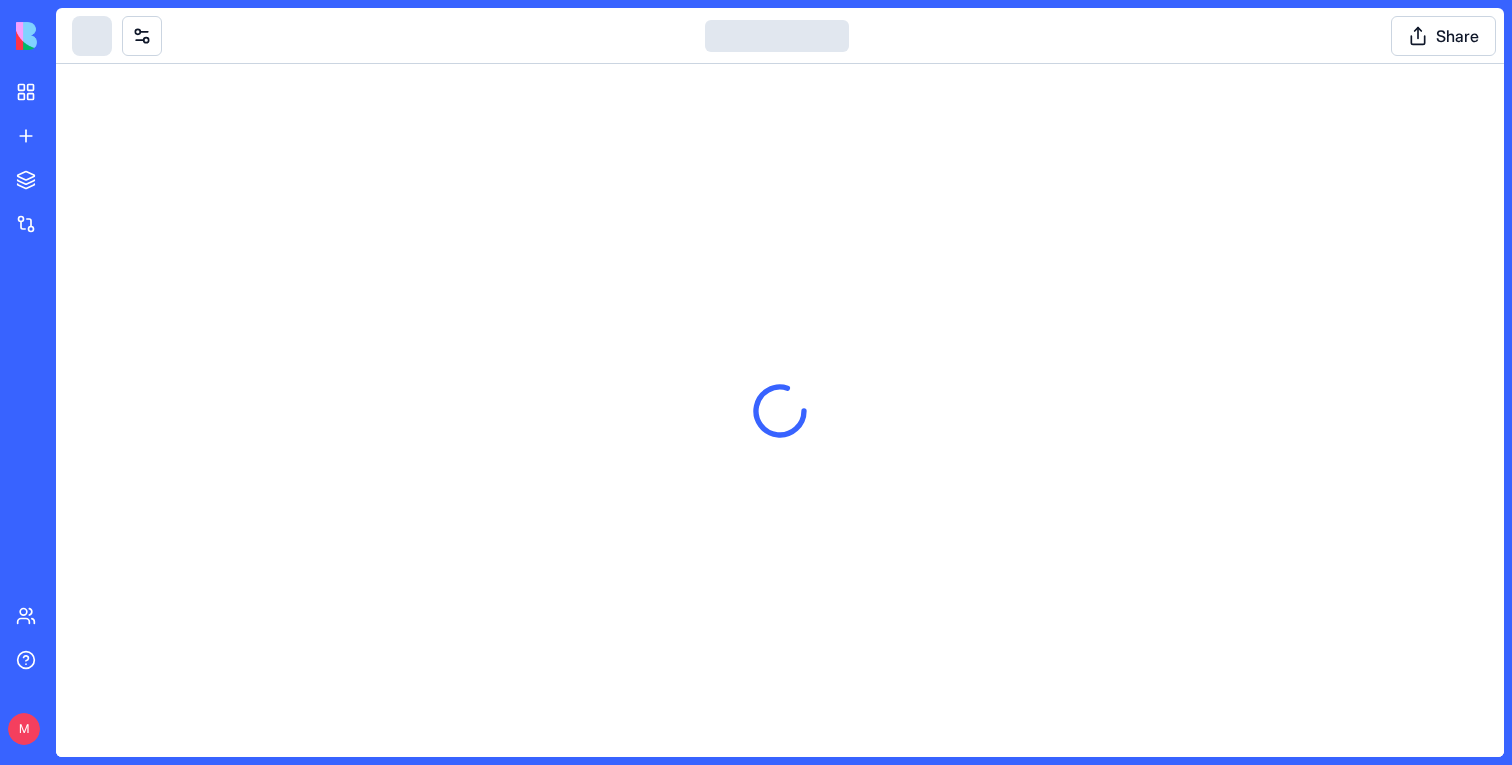 scroll, scrollTop: 0, scrollLeft: 0, axis: both 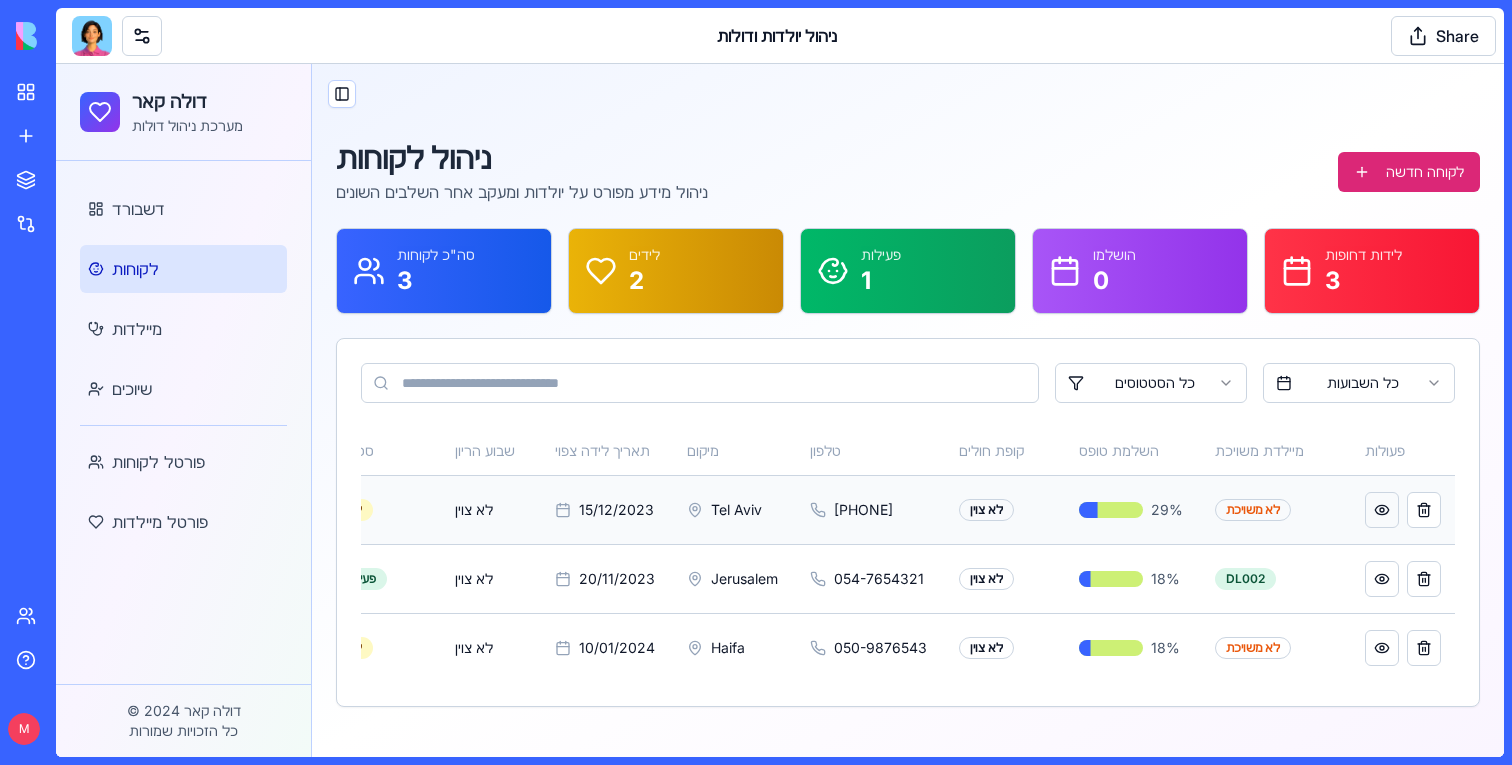 click at bounding box center (1382, 510) 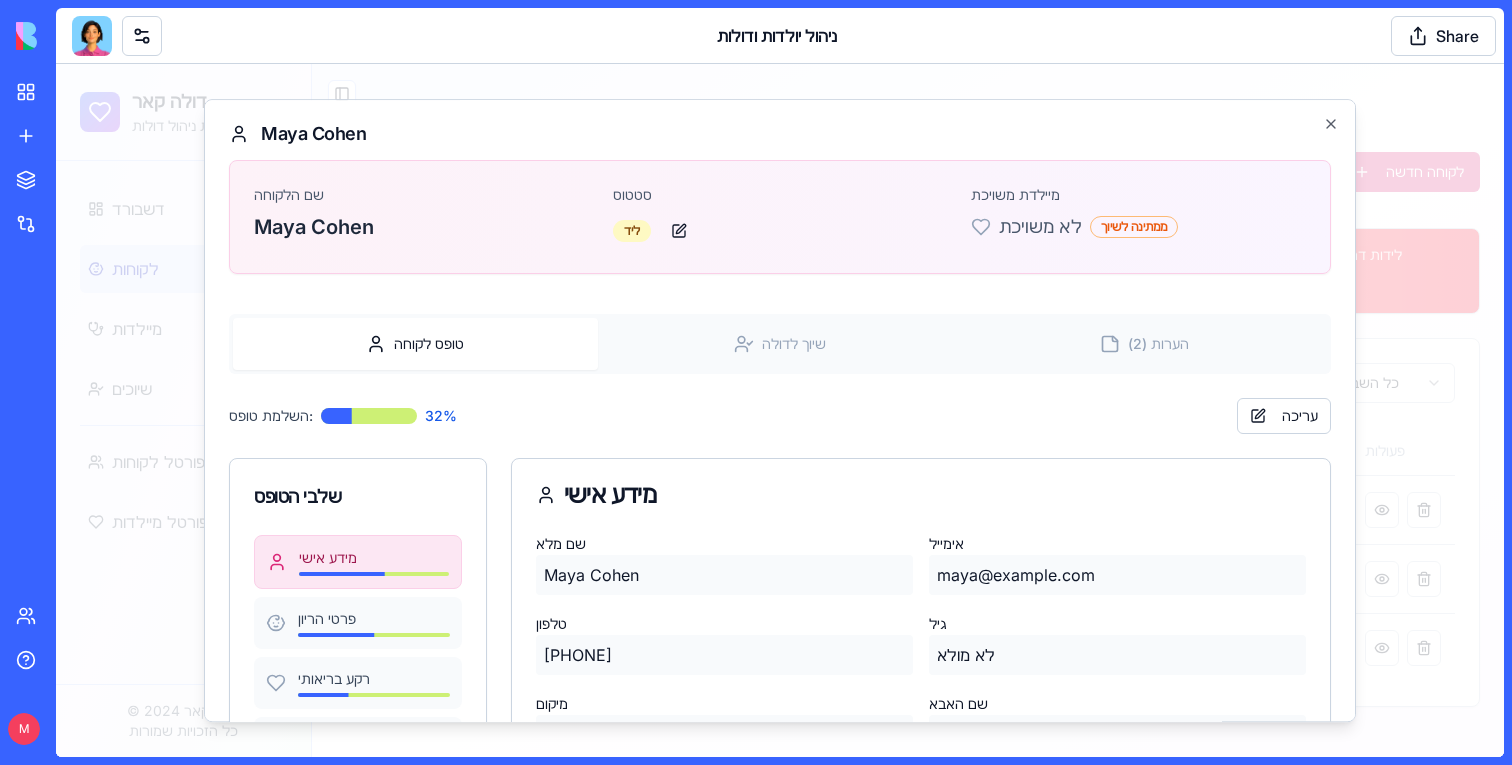 click at bounding box center [780, 410] 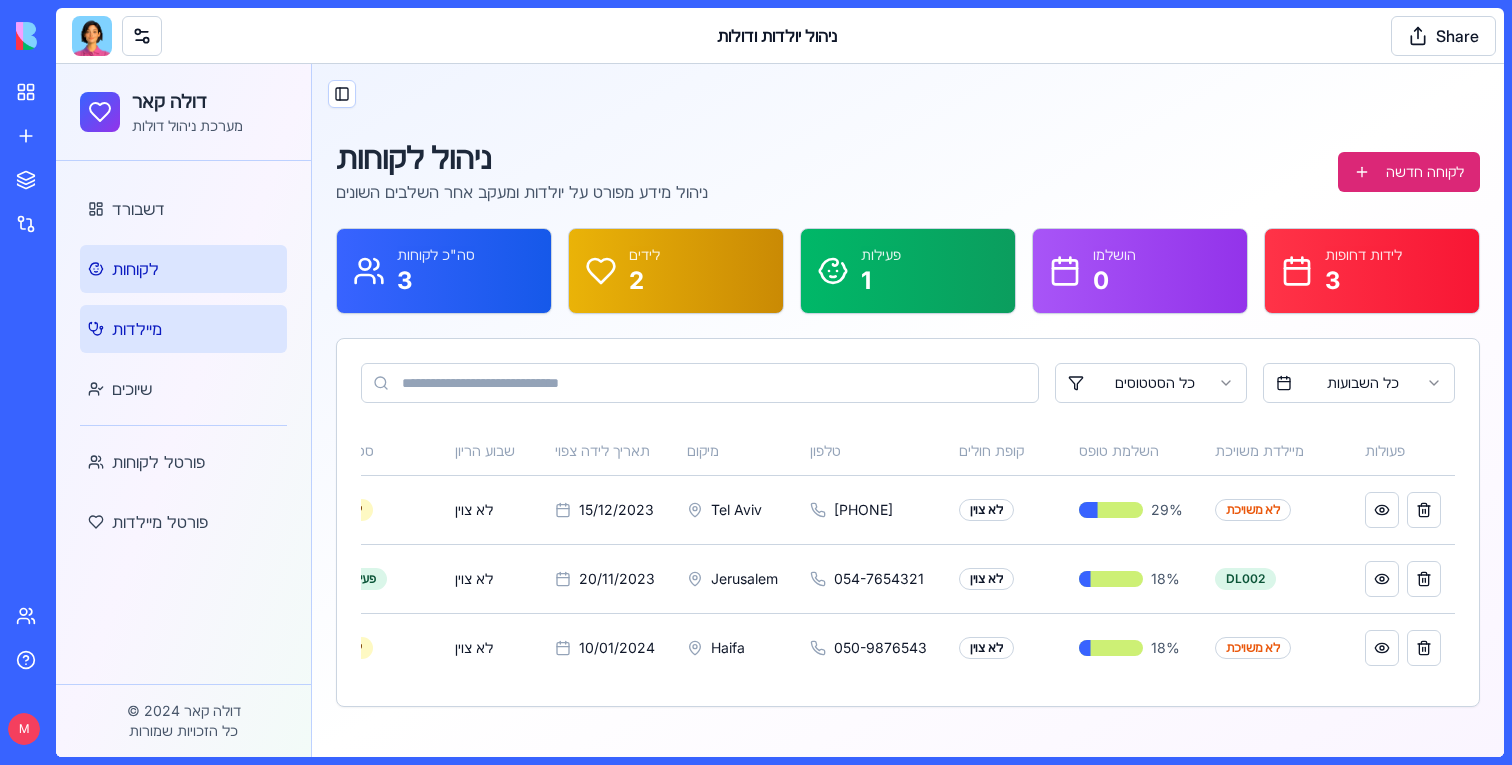 click on "מיילדות" at bounding box center [137, 329] 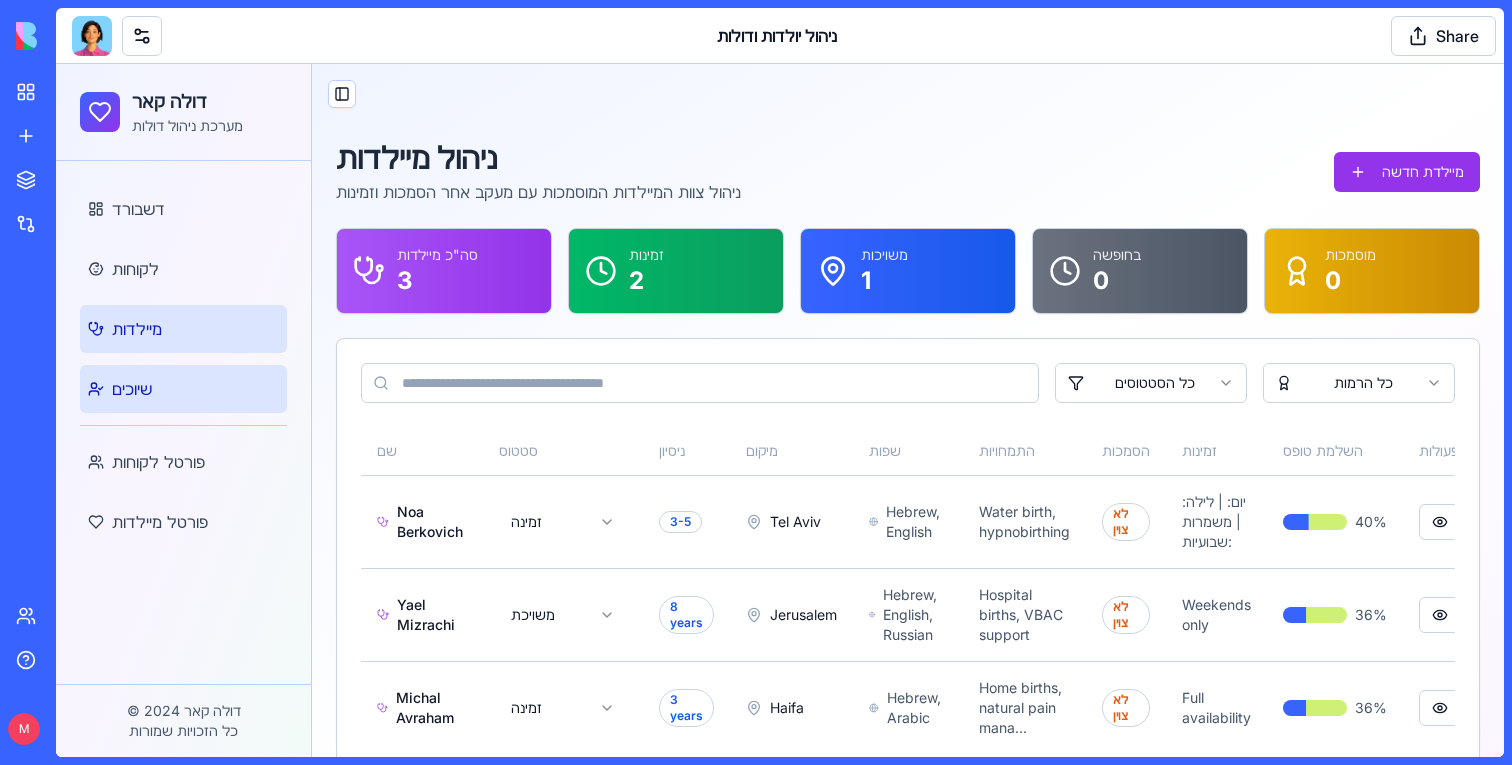 click on "שיוכים" at bounding box center [132, 389] 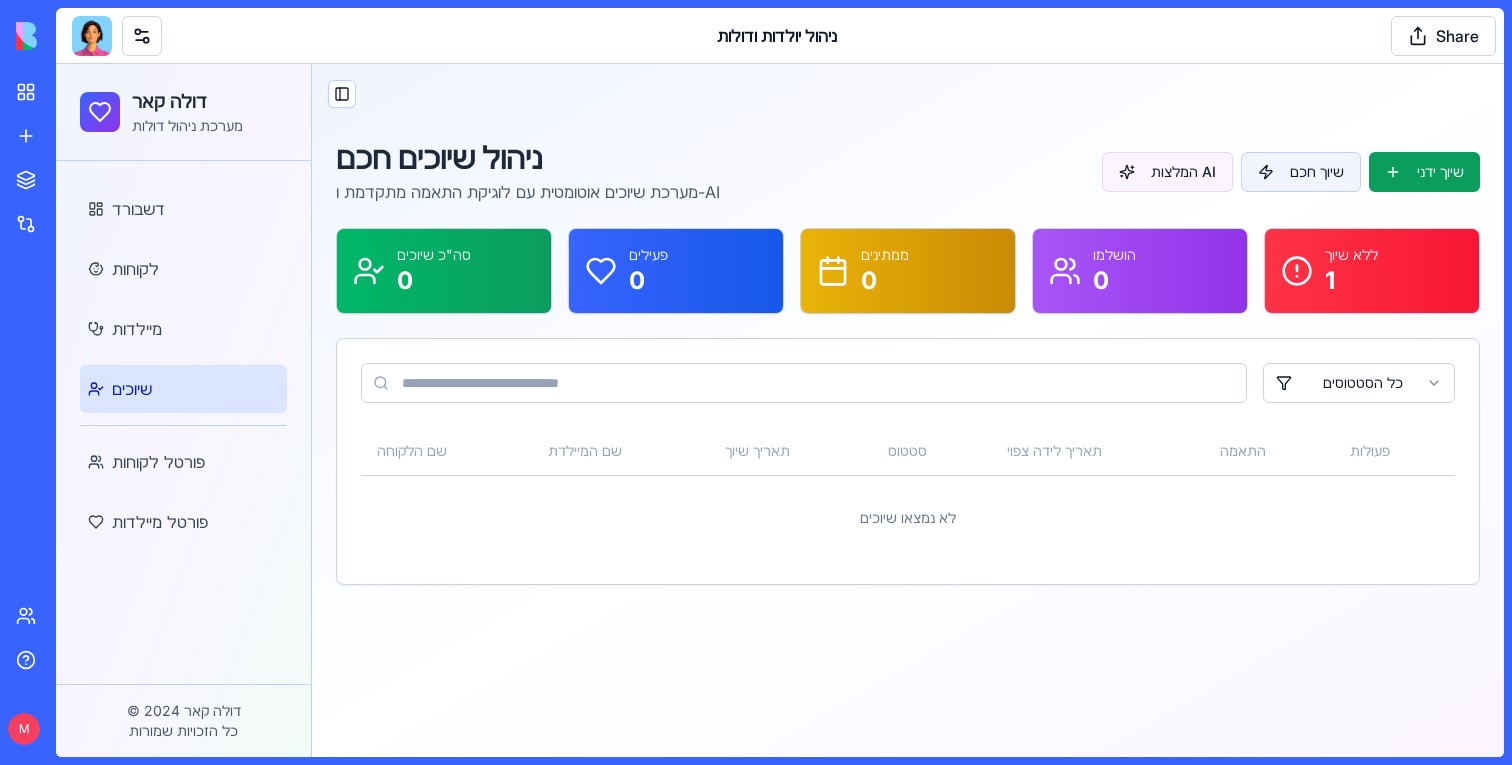 click on "דשבורד לקוחות מיילדות שיוכים פורטל לקוחות פורטל מיילדות" at bounding box center [183, 365] 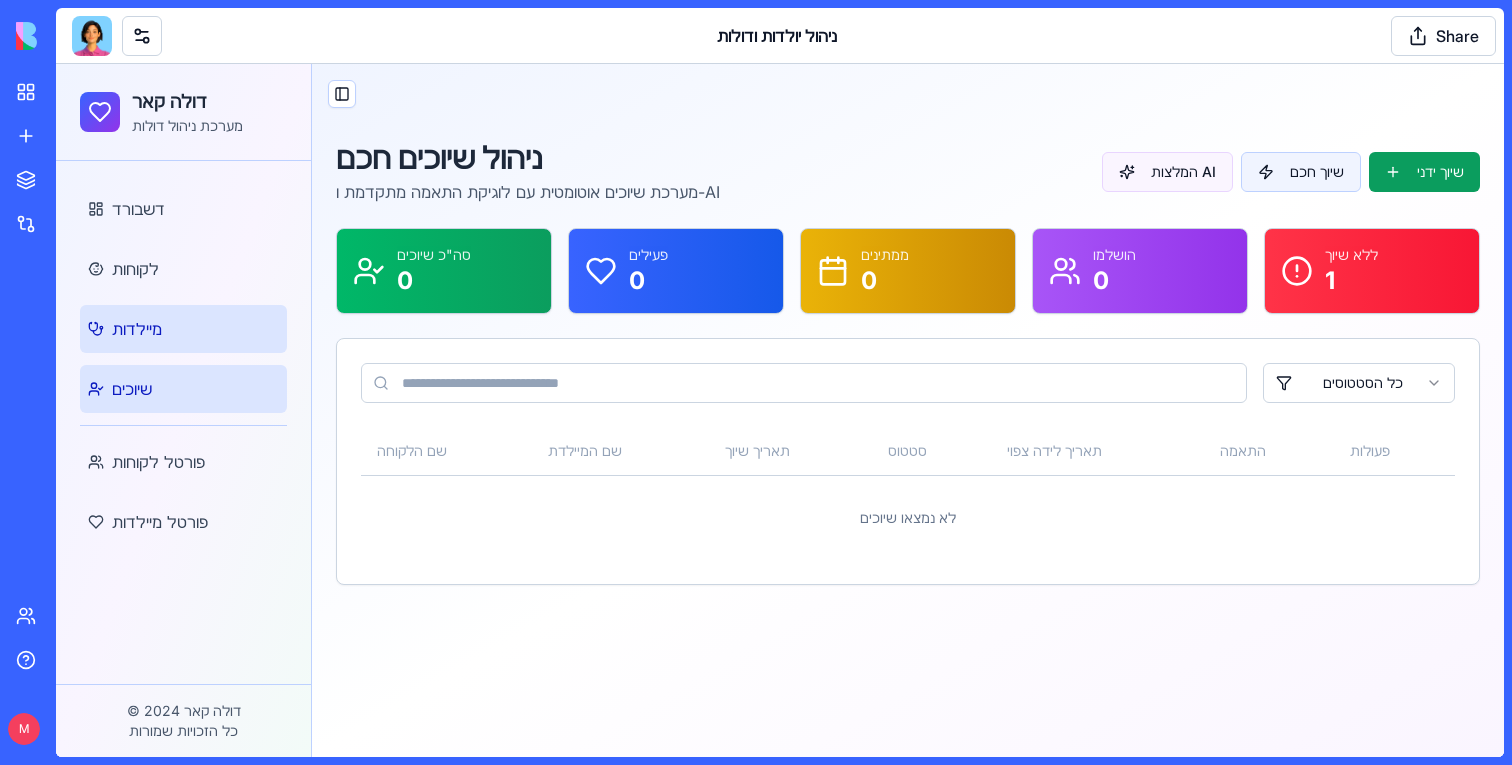 click on "מיילדות" at bounding box center [183, 329] 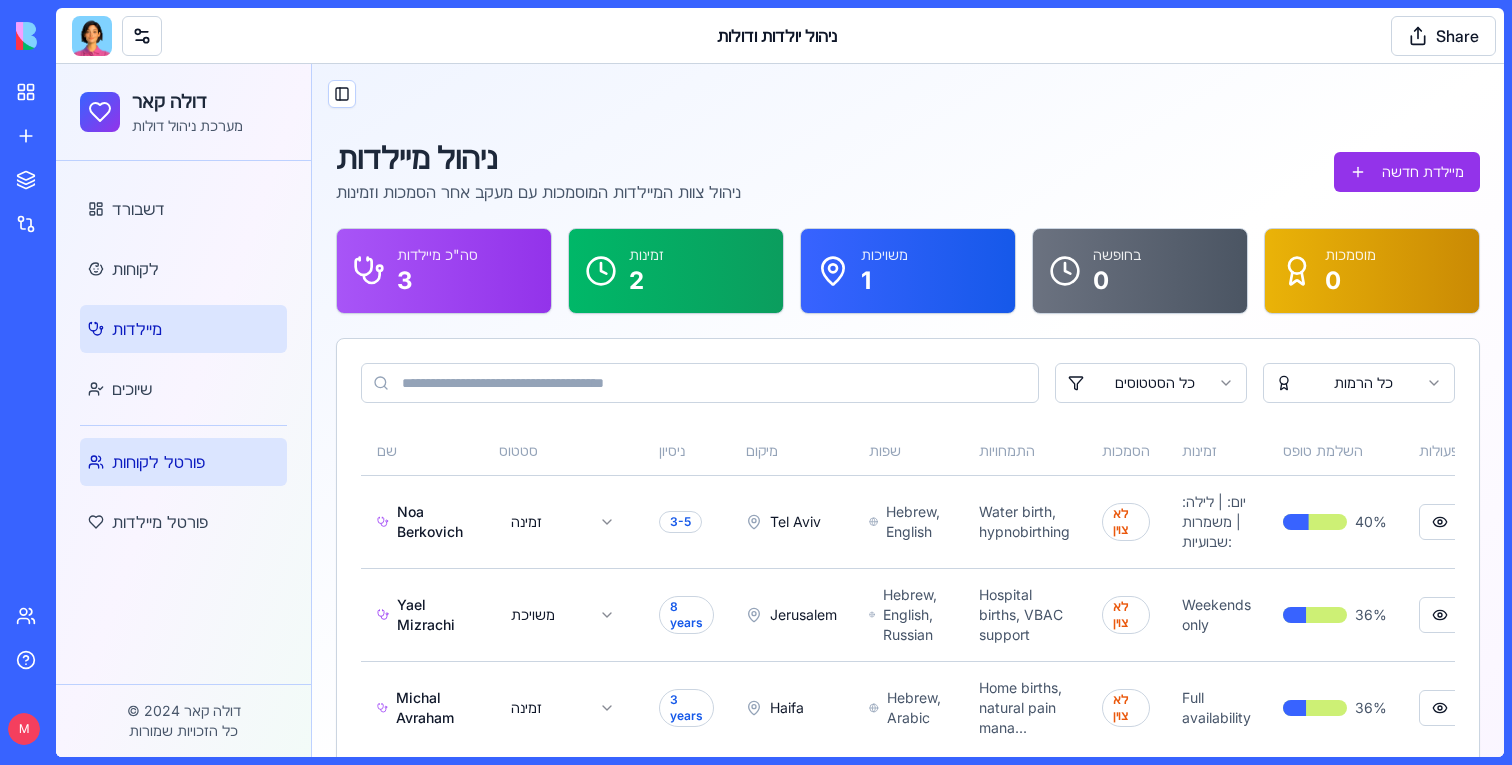 click on "פורטל לקוחות" at bounding box center (158, 462) 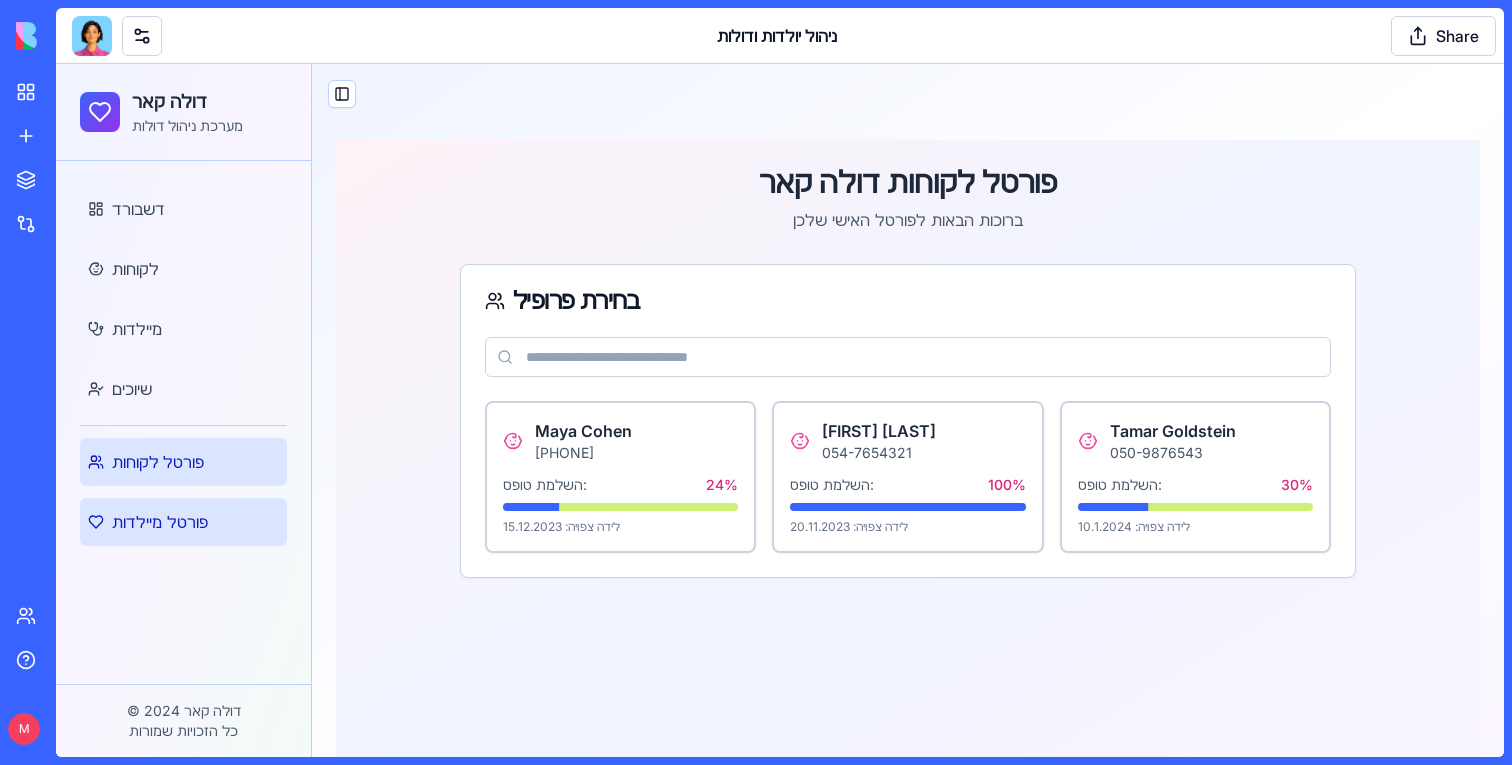 click on "פורטל מיילדות" at bounding box center [183, 522] 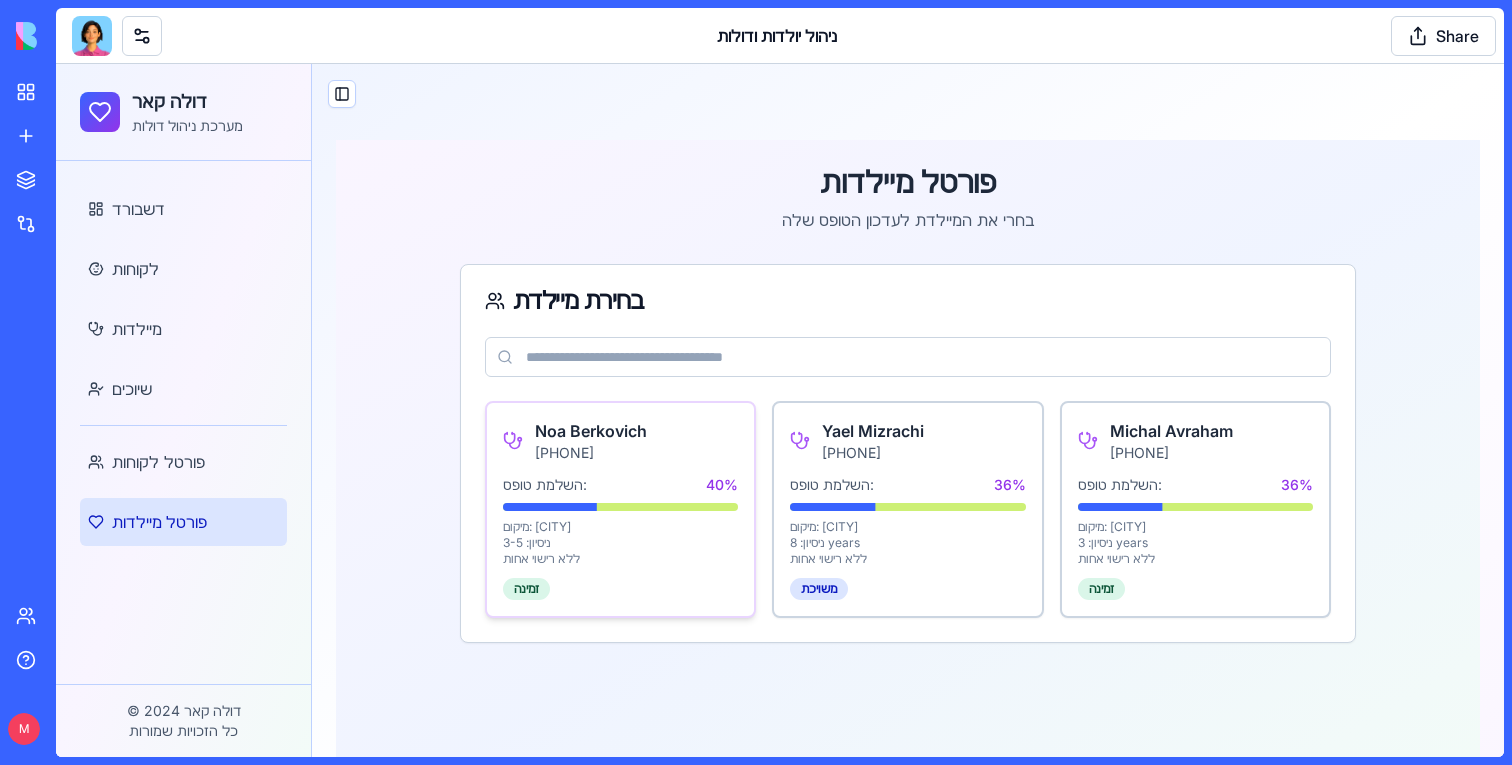click on "השלמת טופס:" at bounding box center (545, 485) 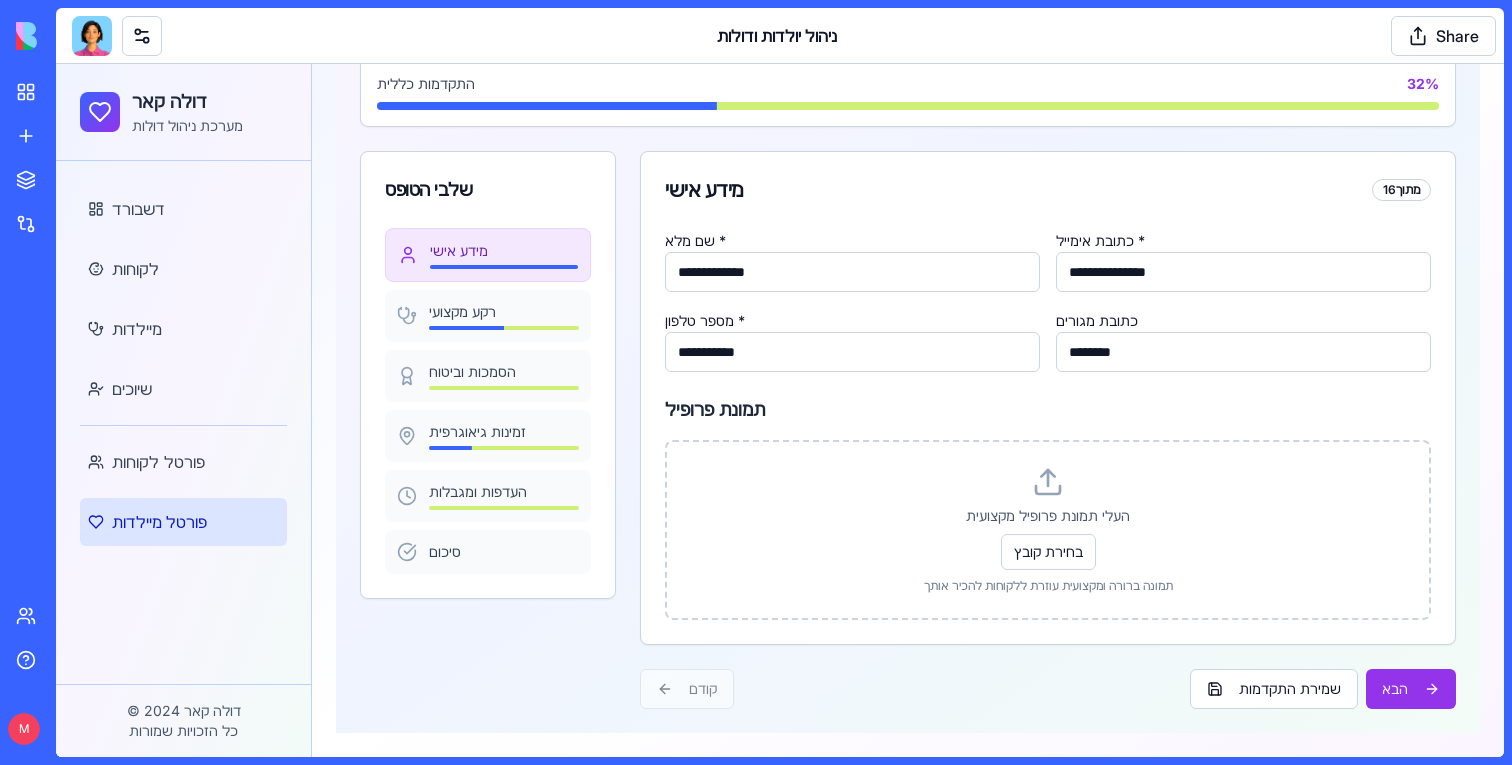 scroll, scrollTop: 0, scrollLeft: 0, axis: both 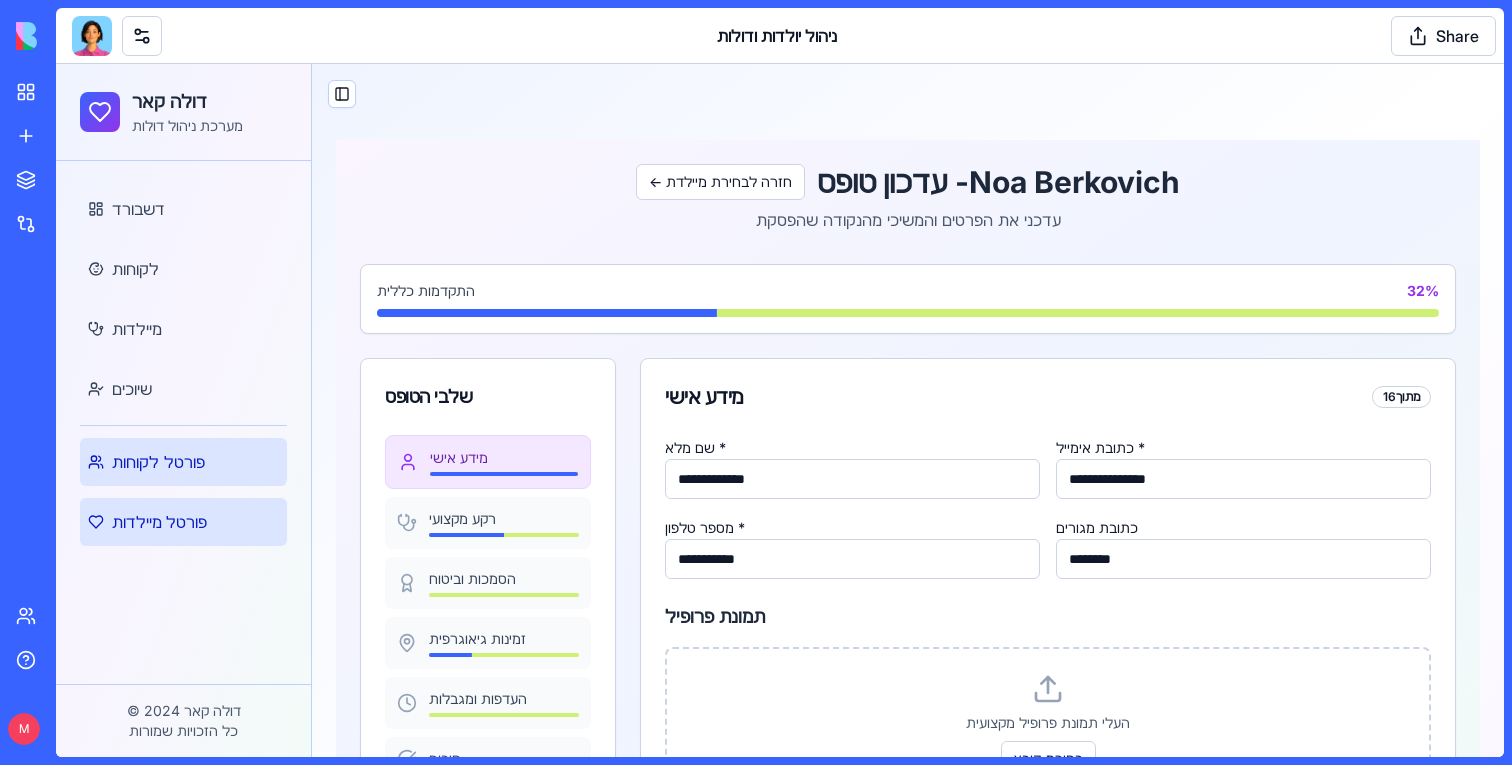 click on "פורטל לקוחות" at bounding box center [158, 462] 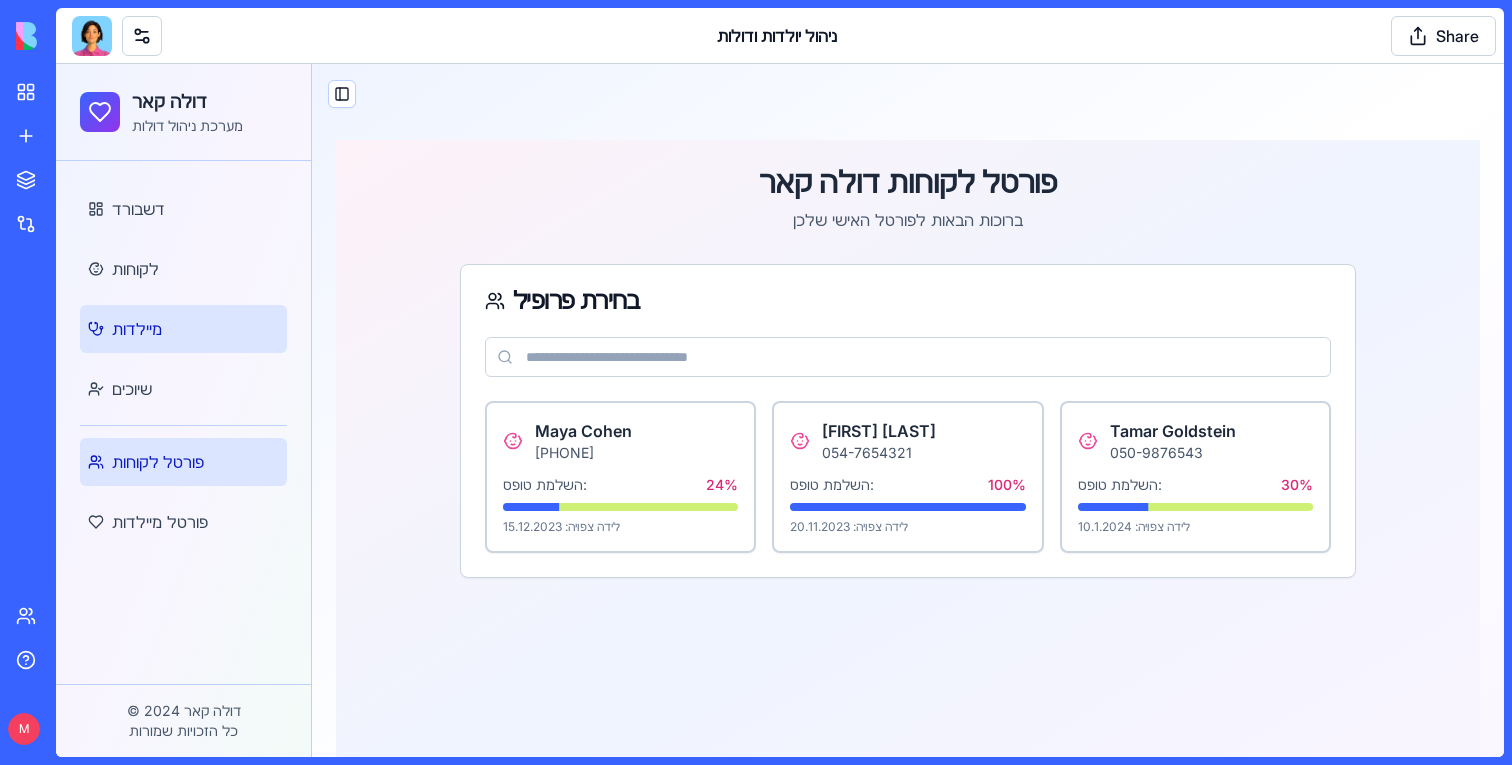 click on "מיילדות" at bounding box center [183, 329] 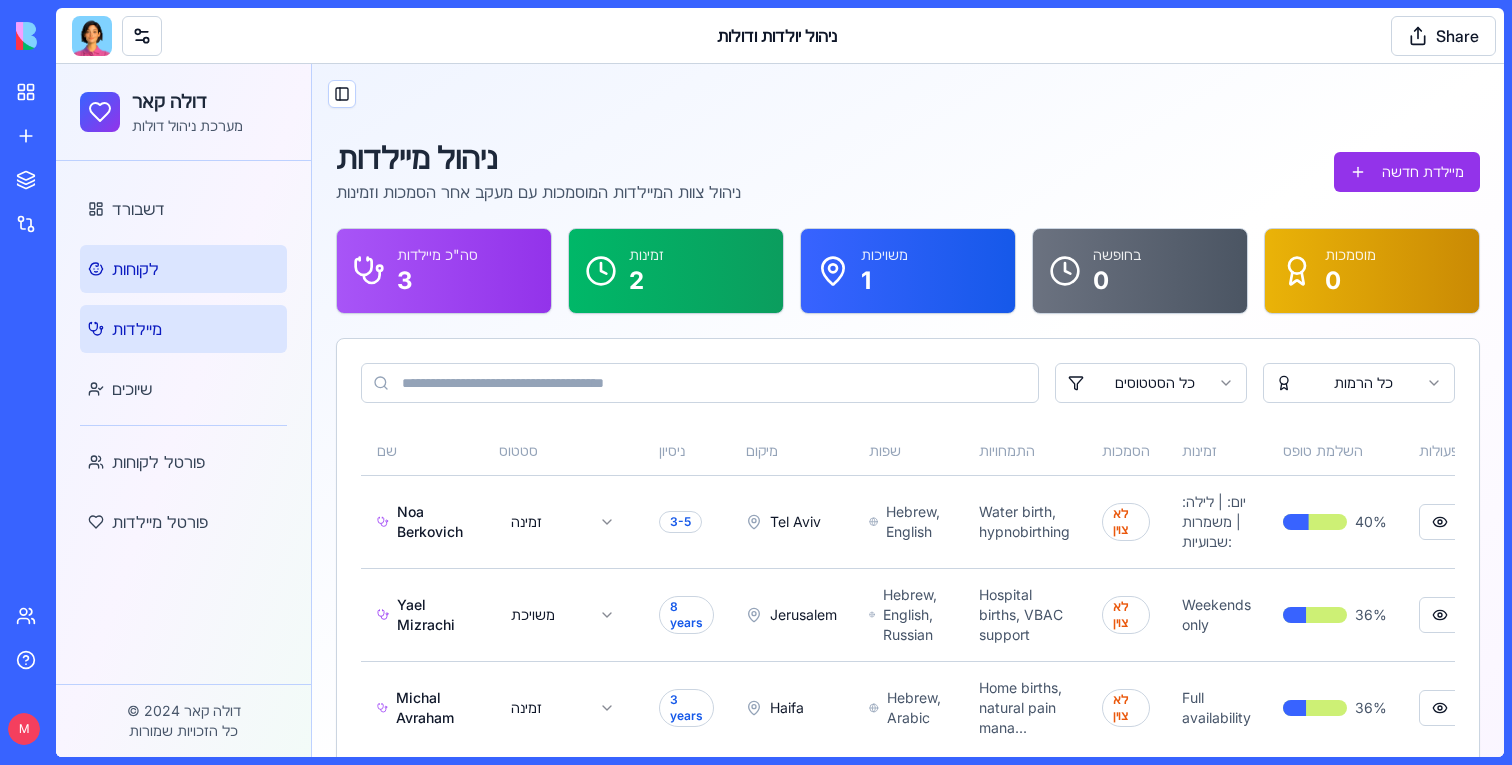 click on "לקוחות" at bounding box center (183, 269) 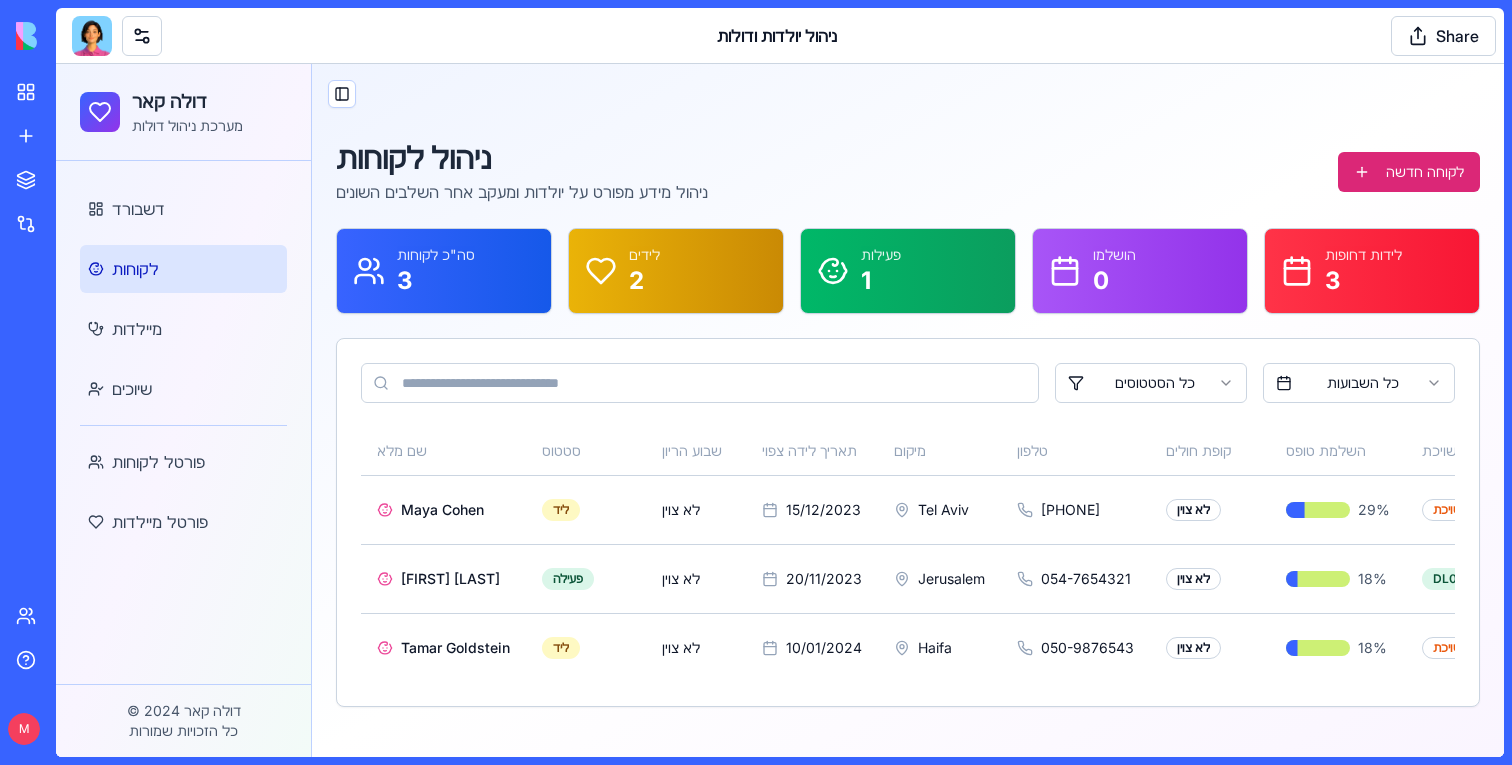click at bounding box center [92, 36] 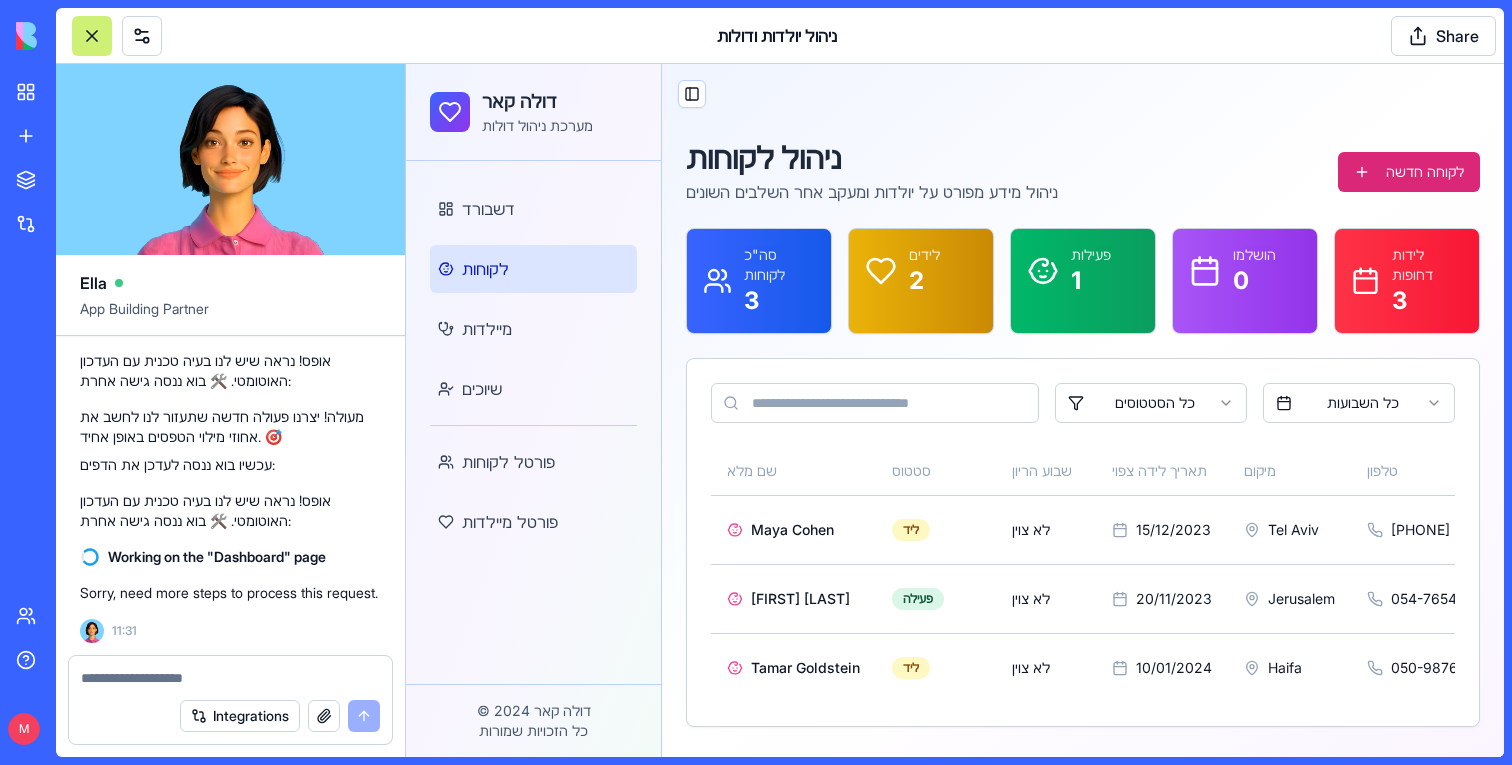 scroll, scrollTop: 76221, scrollLeft: 0, axis: vertical 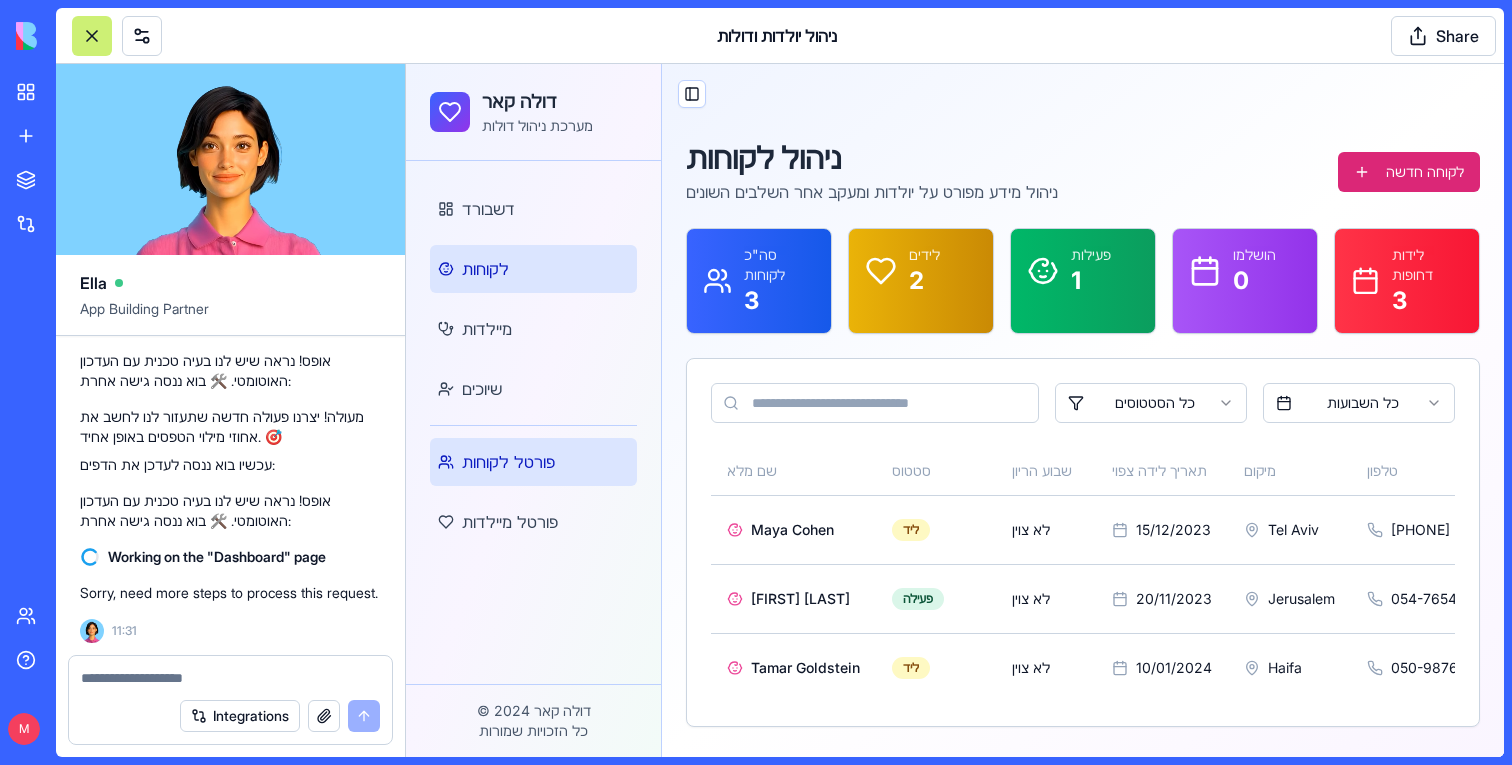 click on "פורטל לקוחות" at bounding box center (533, 462) 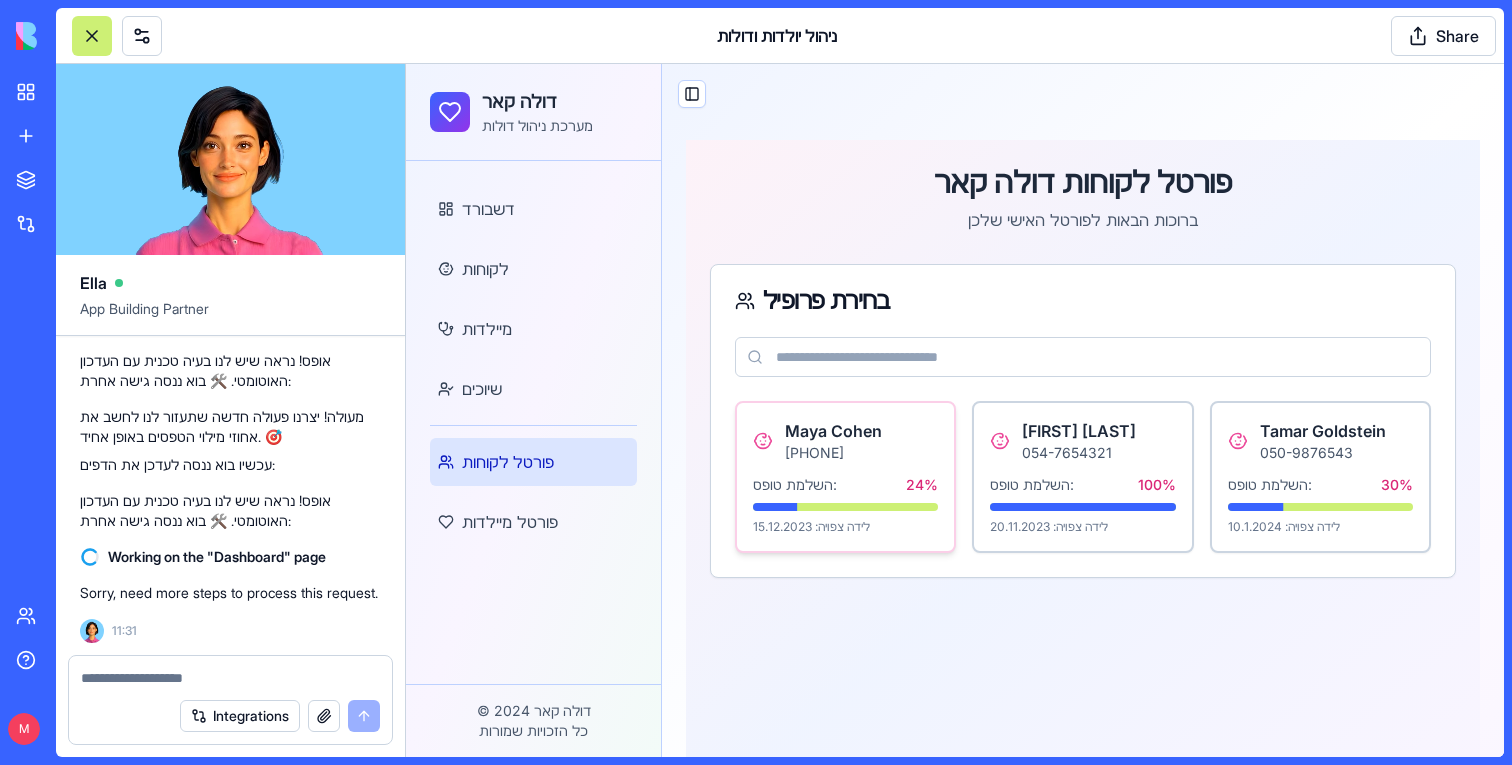 click on "Maya Cohen 052-1234567" at bounding box center [845, 441] 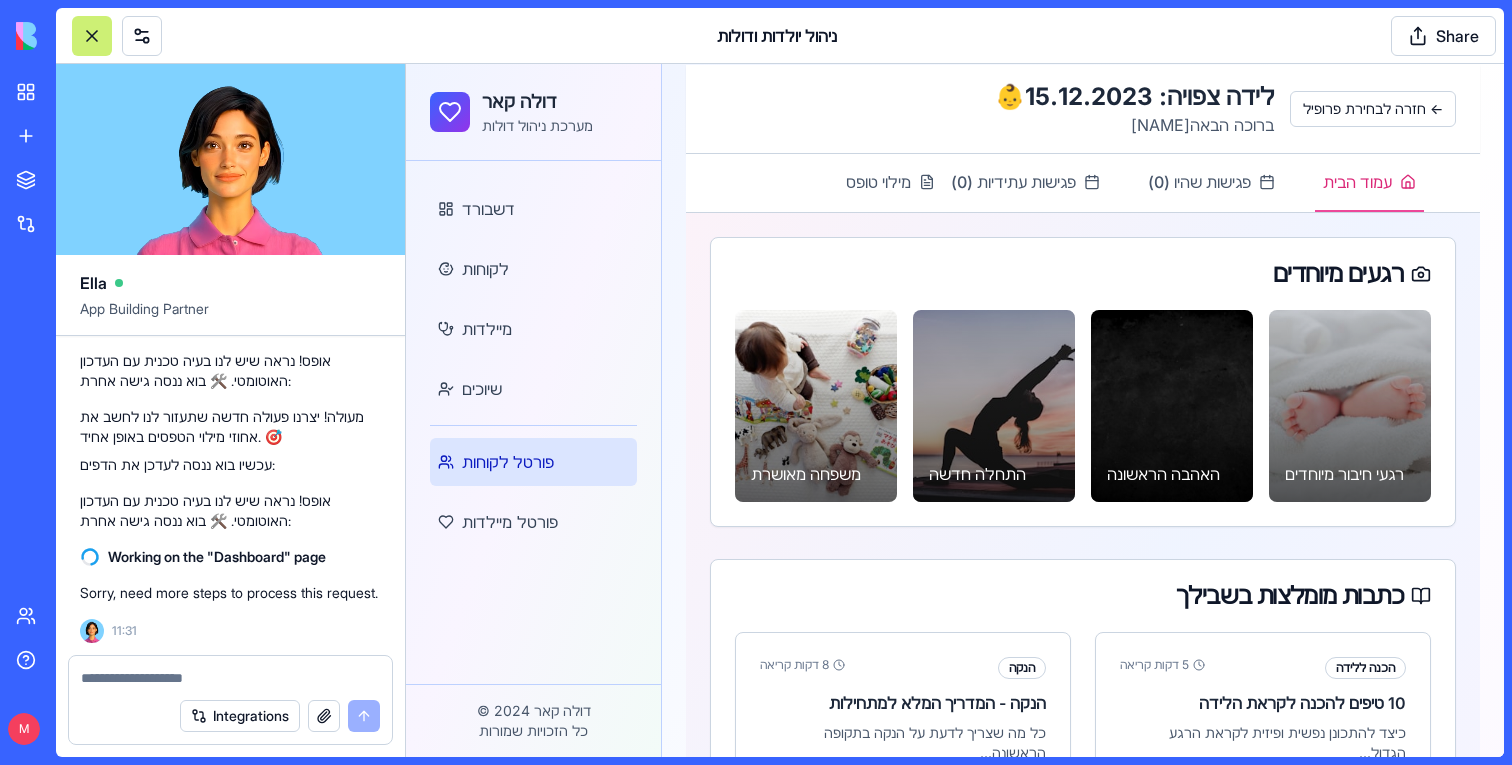 scroll, scrollTop: 0, scrollLeft: 0, axis: both 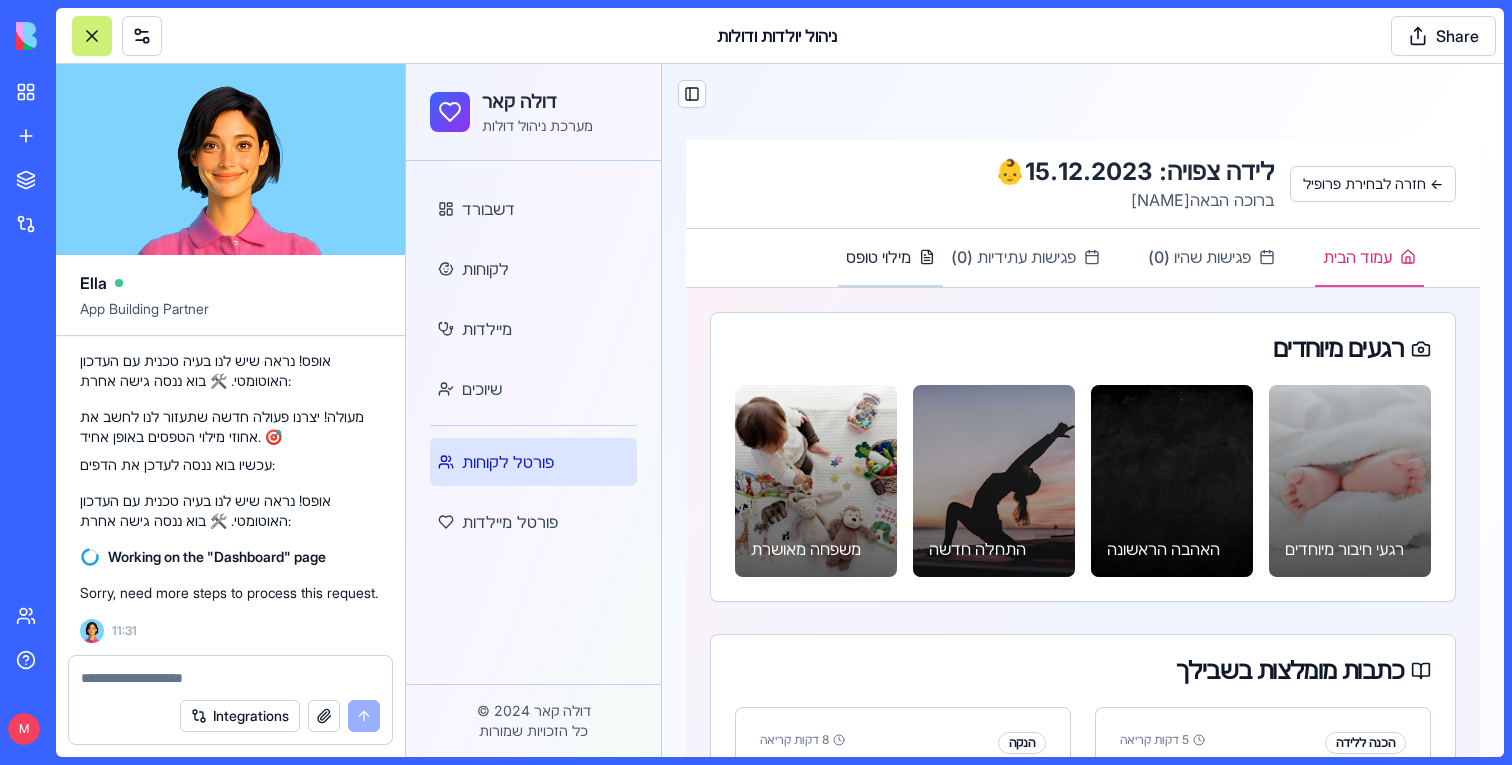 click on "מילוי טופס" at bounding box center (890, 257) 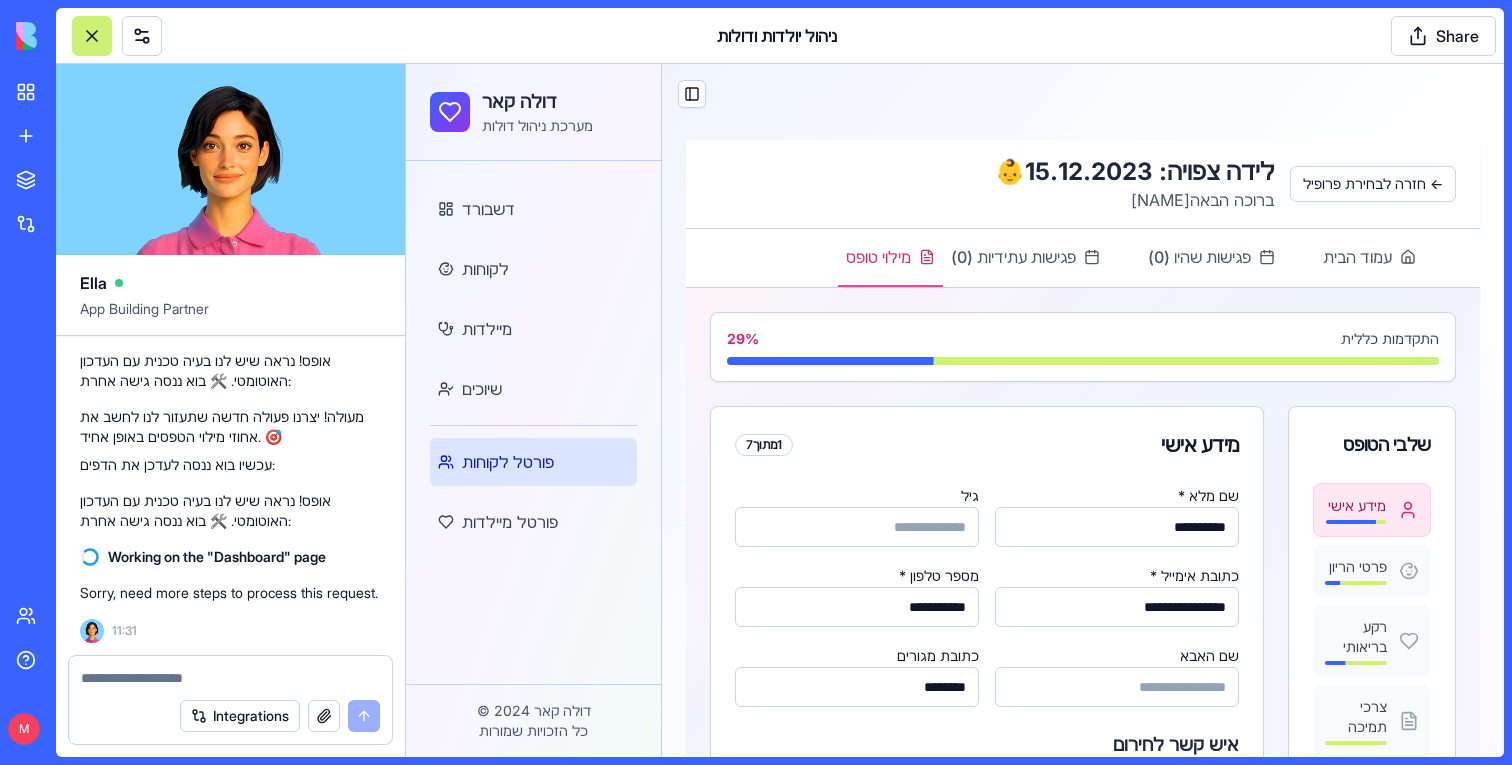 click at bounding box center (230, 678) 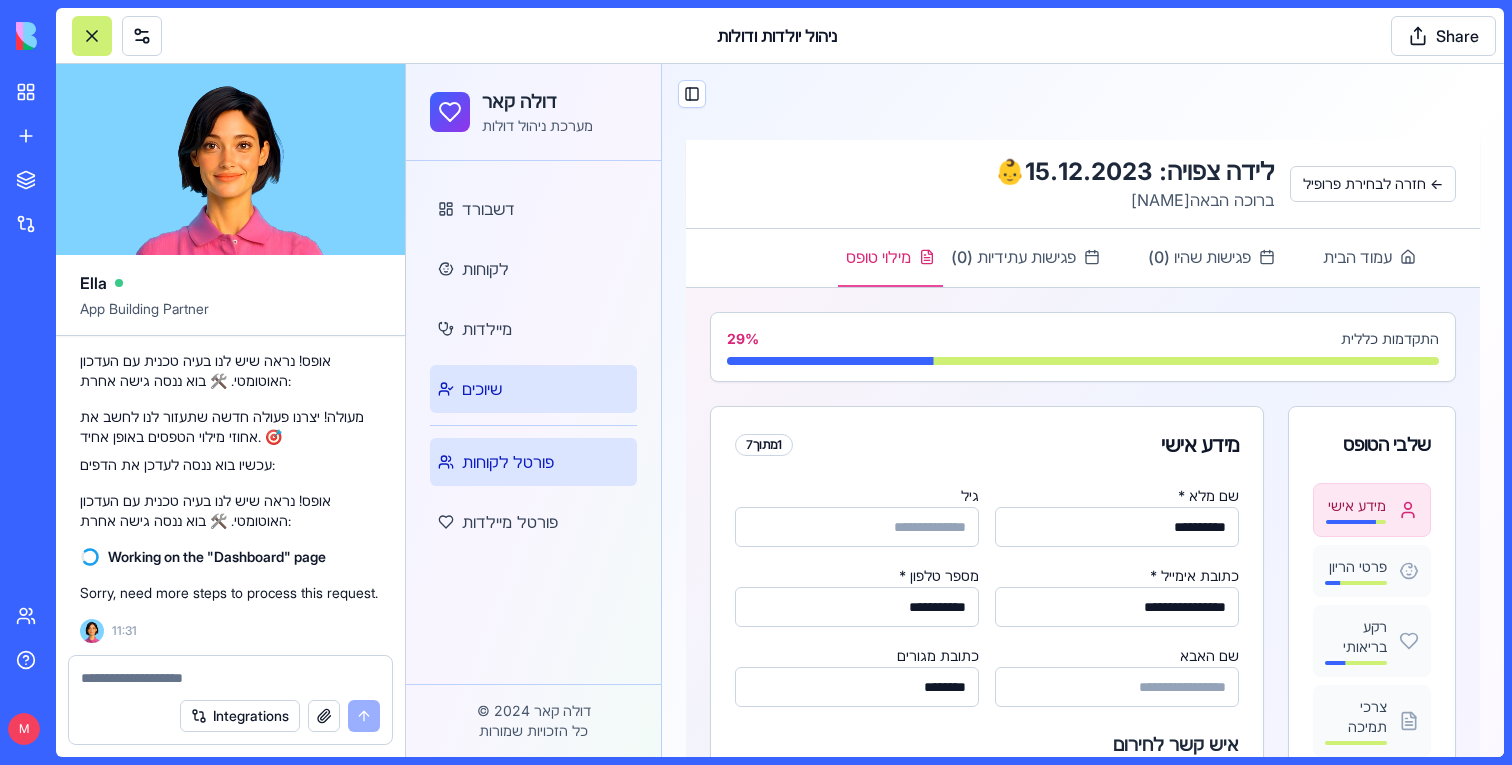 click on "שיוכים" at bounding box center [533, 389] 